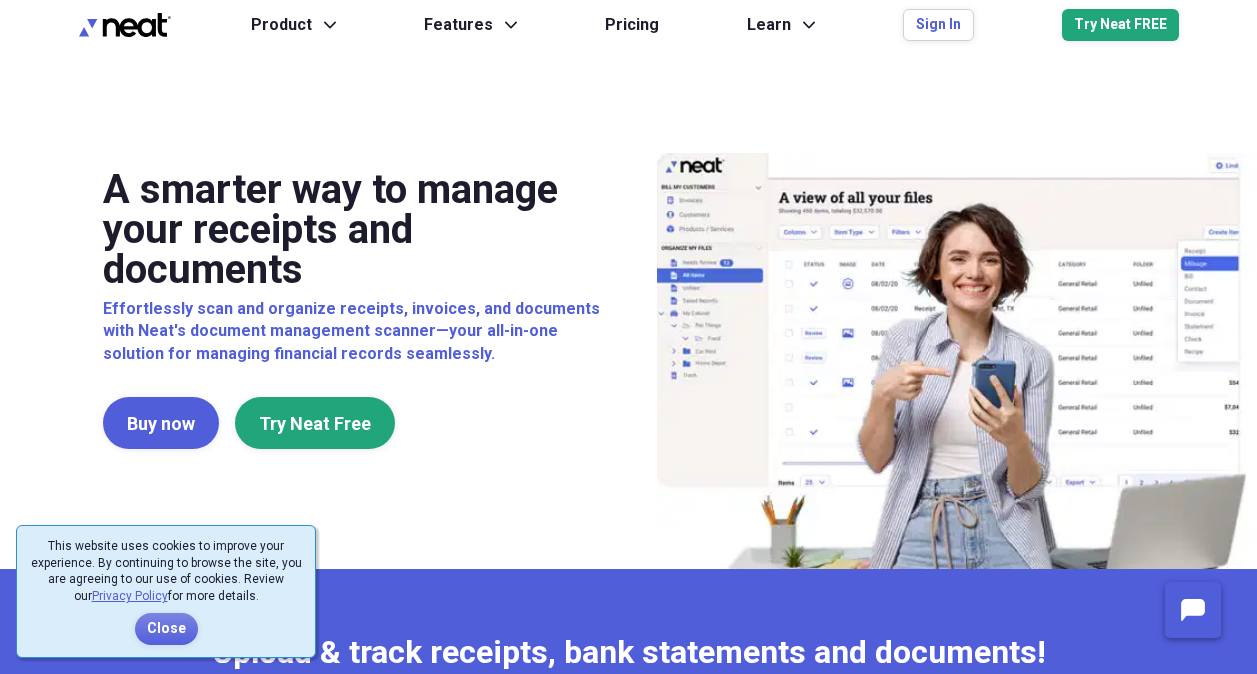 scroll, scrollTop: 0, scrollLeft: 0, axis: both 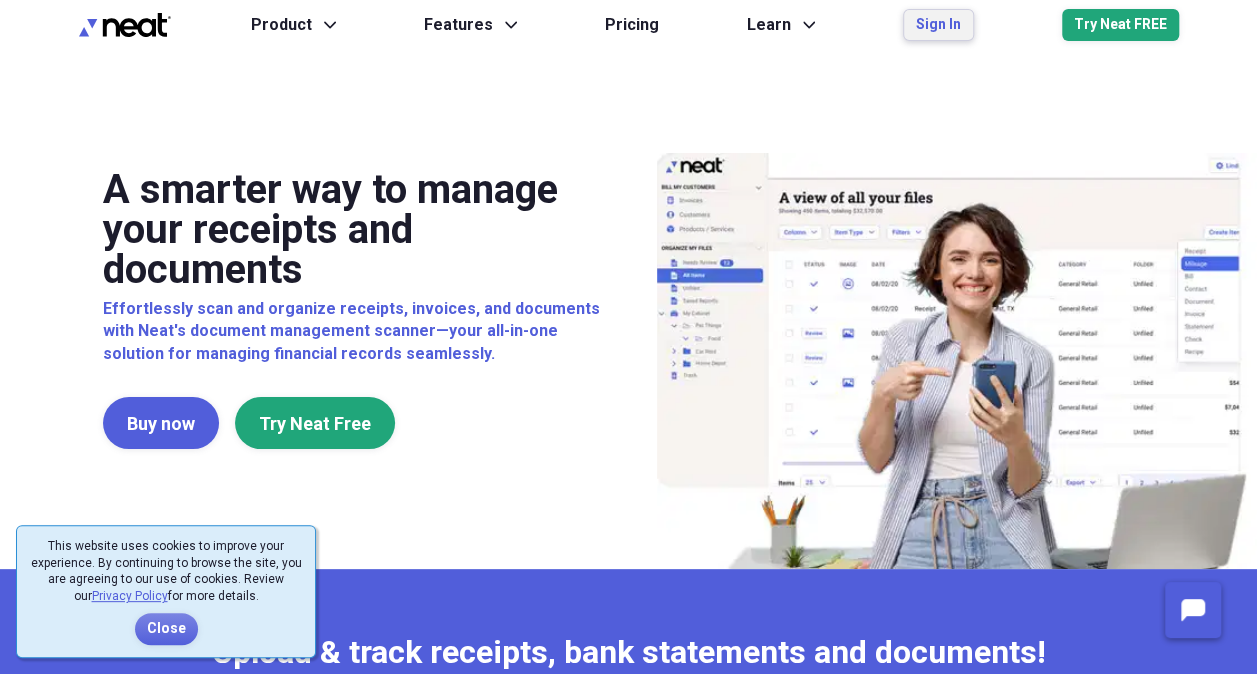 drag, startPoint x: 0, startPoint y: 0, endPoint x: 935, endPoint y: 30, distance: 935.48114 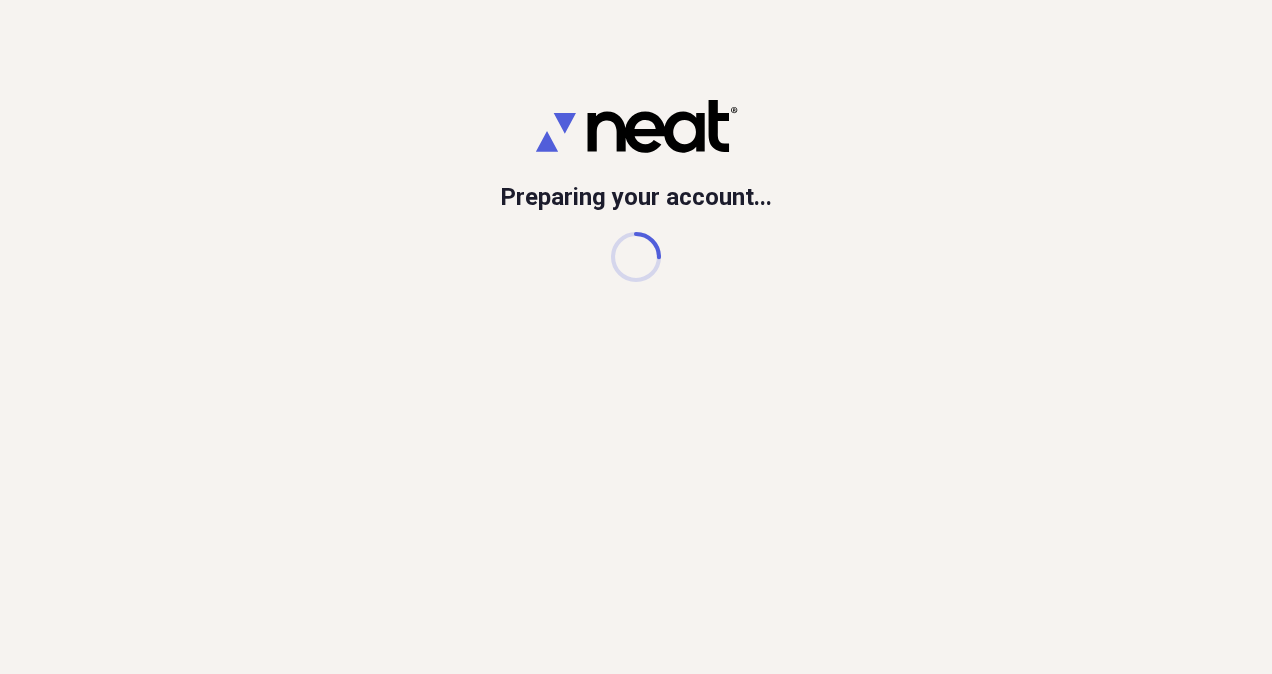 scroll, scrollTop: 0, scrollLeft: 0, axis: both 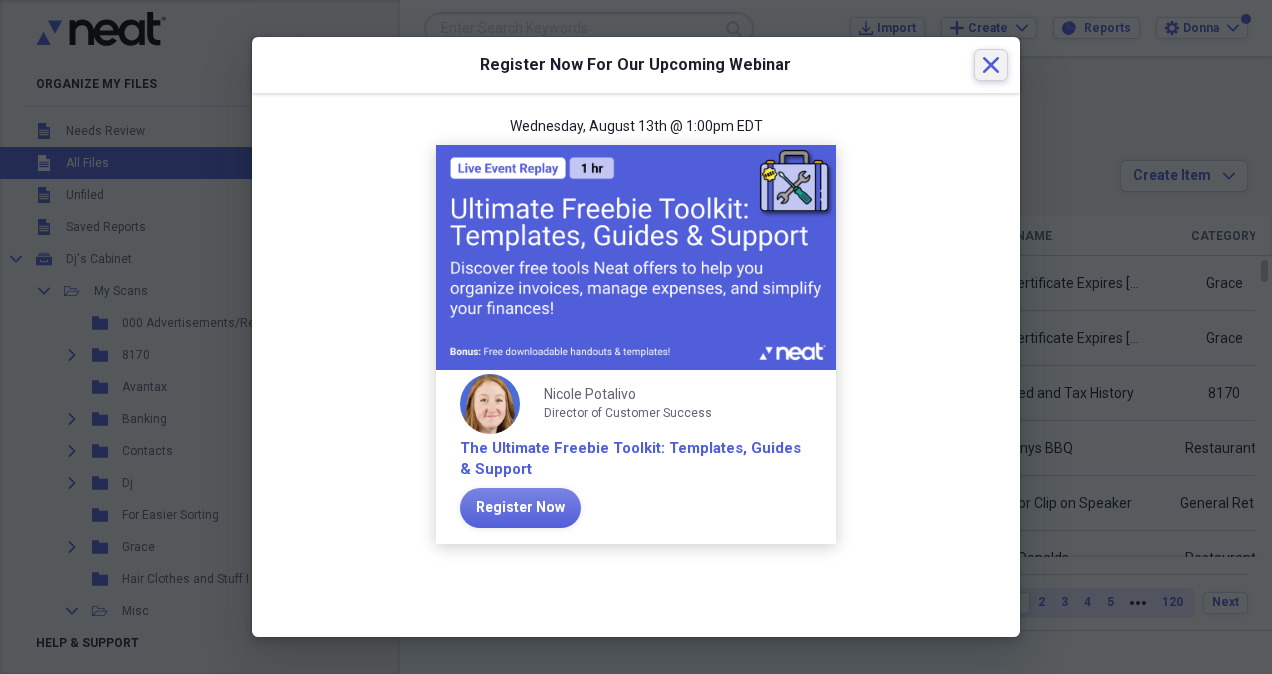 click 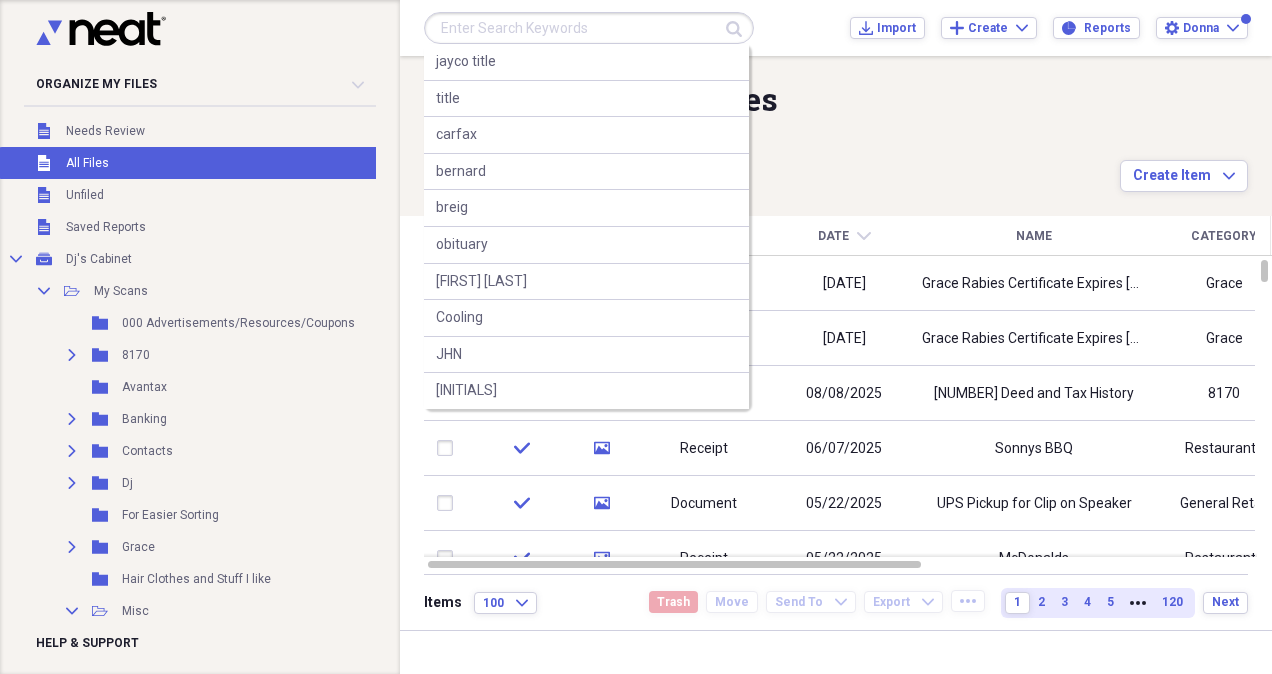 click at bounding box center [589, 28] 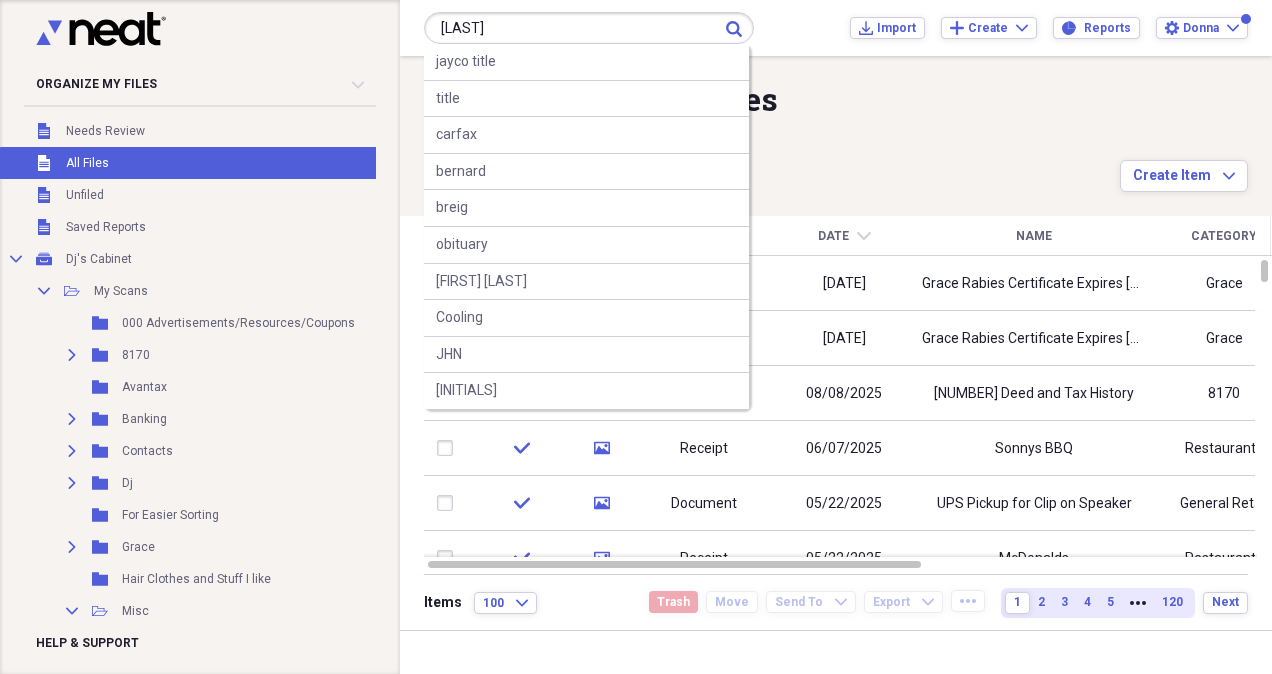 type on "[LAST]" 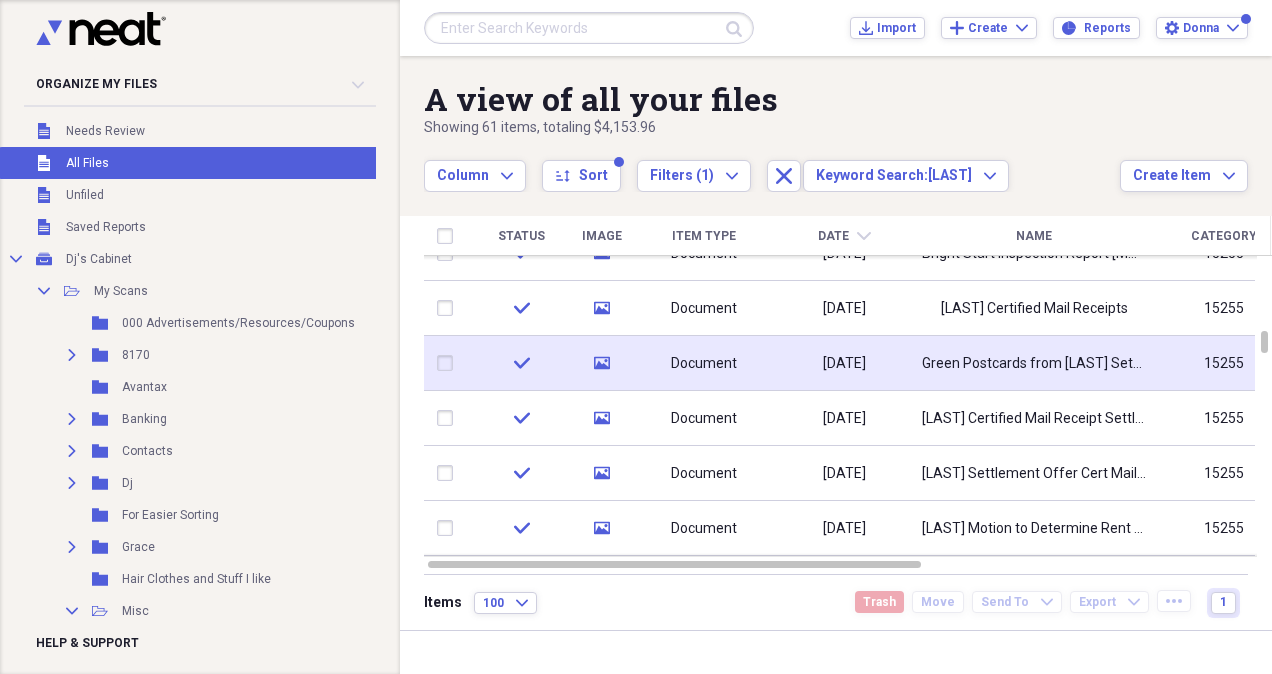 click on "Green Postcards from [LAST] Settlement Attempt [MONTH] [DAY], [YEAR]" at bounding box center [1034, 363] 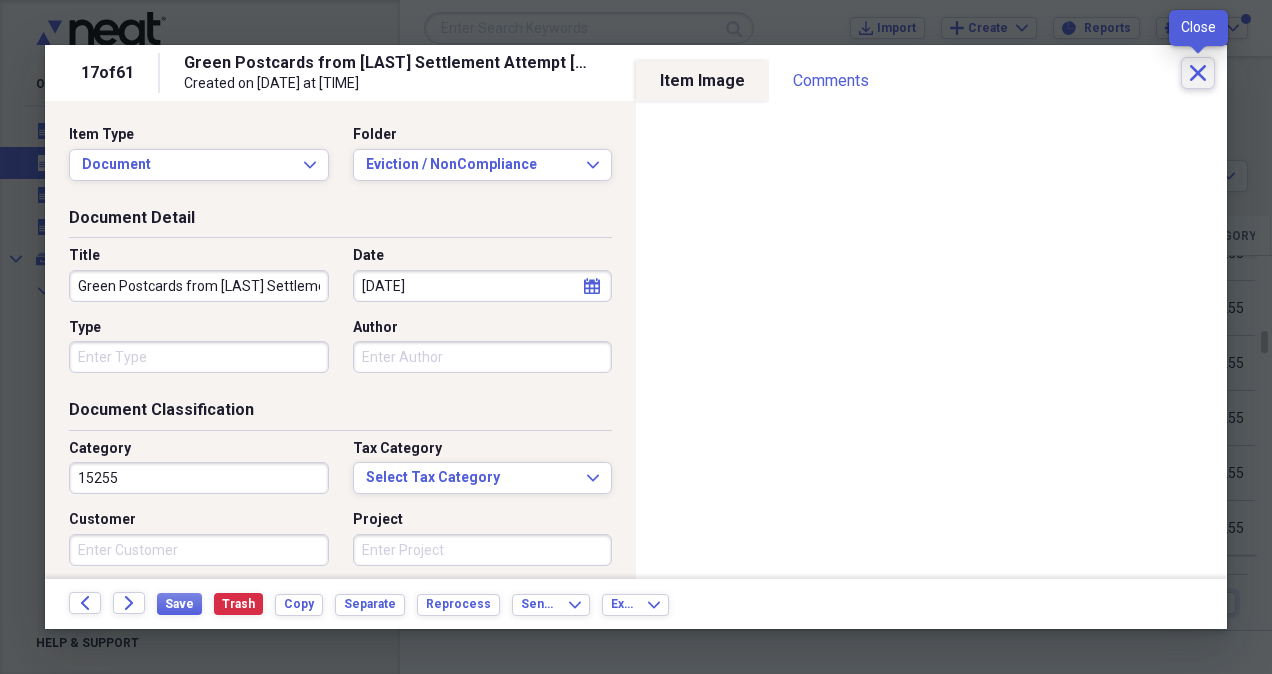 click on "Close" at bounding box center [1198, 73] 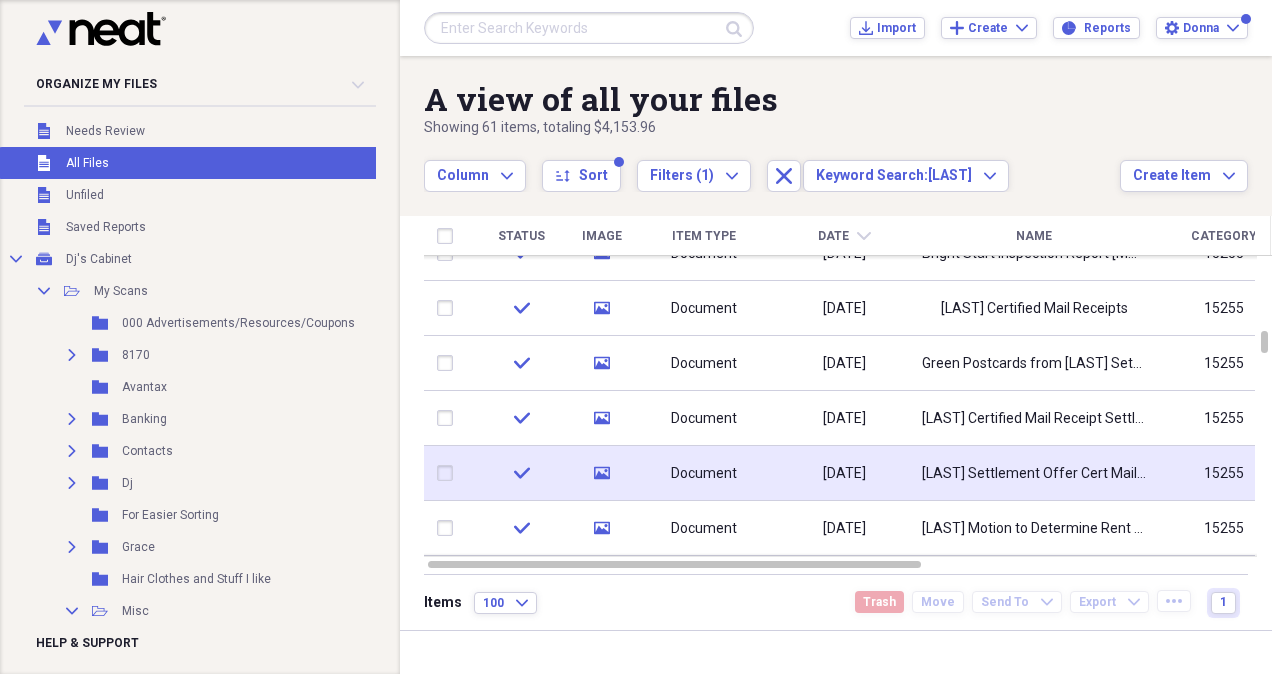 click on "[LAST] Settlement Offer Cert Mail Receipt" at bounding box center (1034, 474) 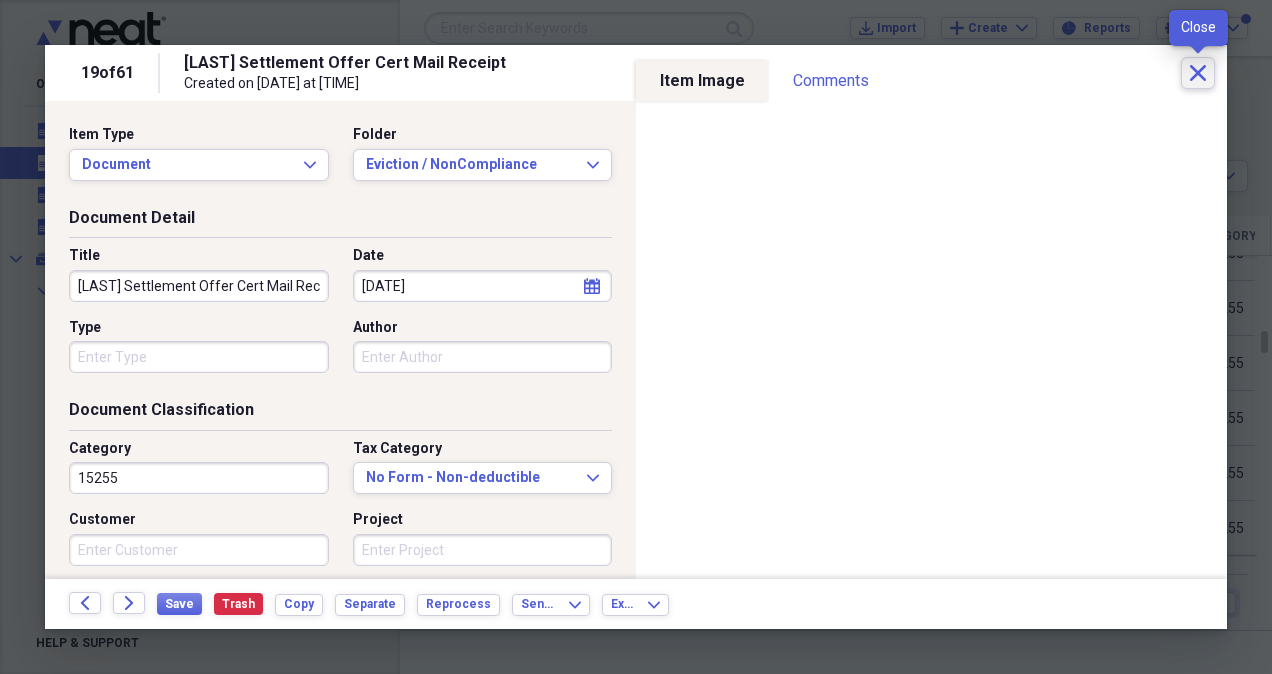 click on "Close" at bounding box center (1198, 73) 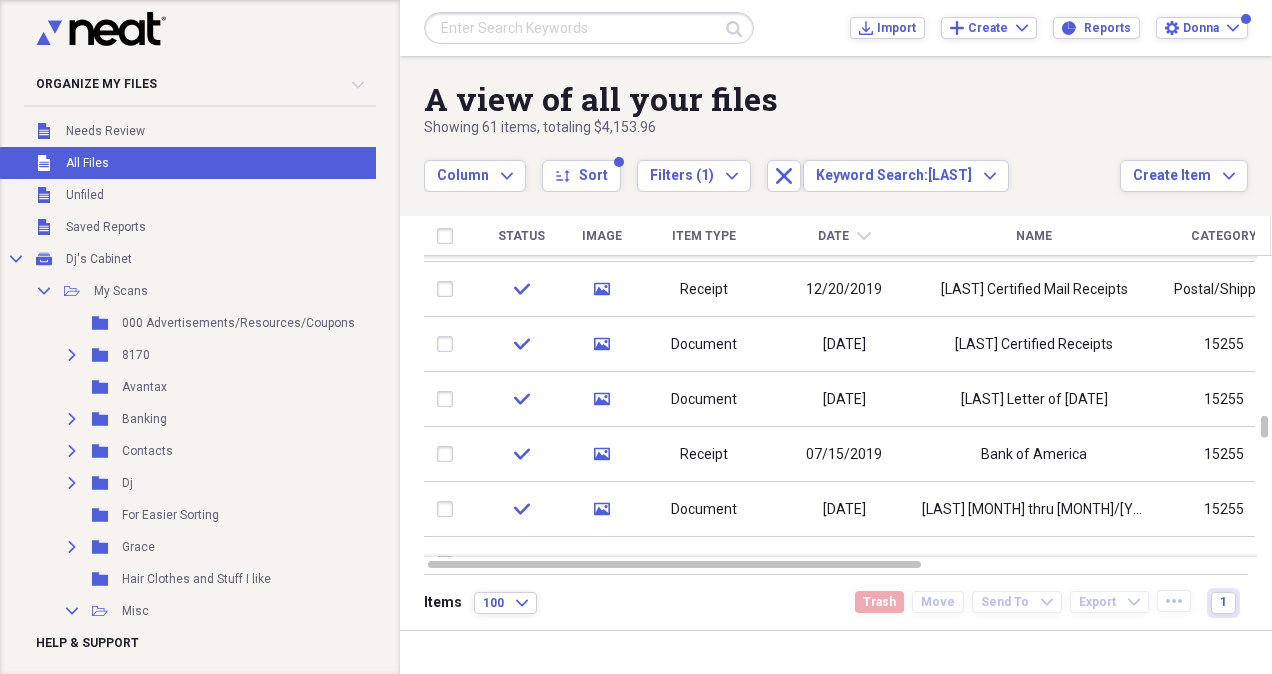click at bounding box center (589, 28) 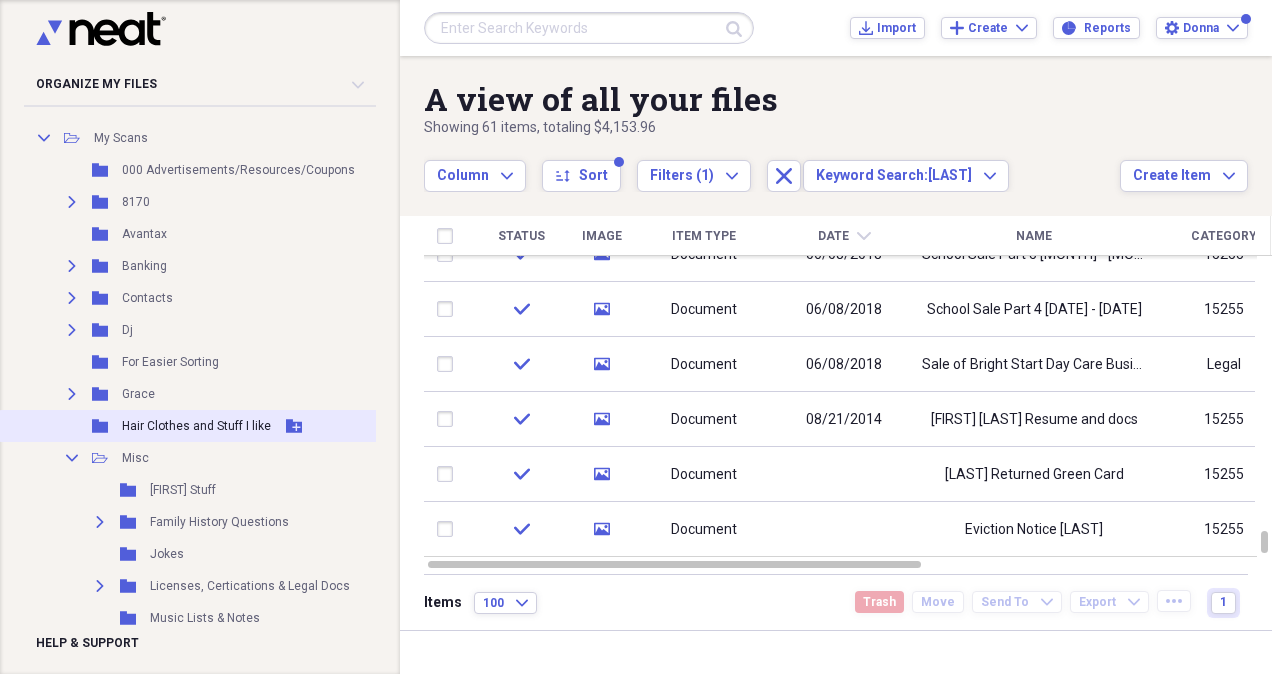 scroll, scrollTop: 400, scrollLeft: 0, axis: vertical 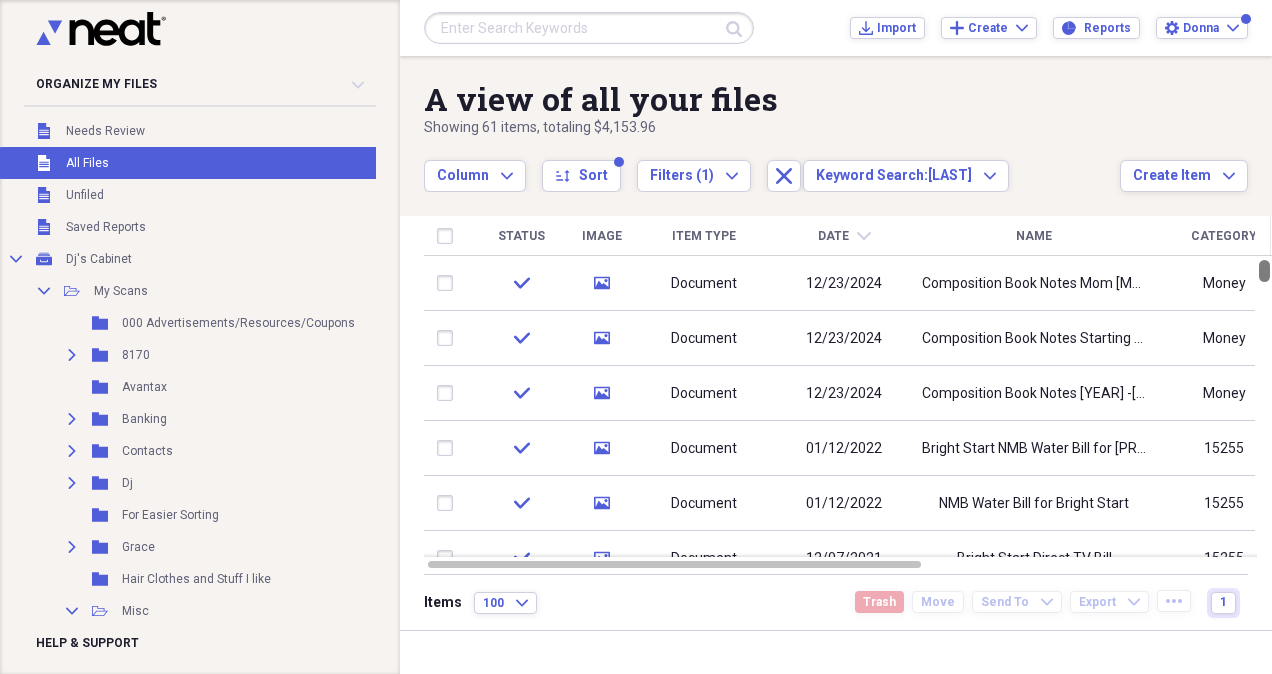 drag, startPoint x: 1262, startPoint y: 540, endPoint x: 1253, endPoint y: 192, distance: 348.11636 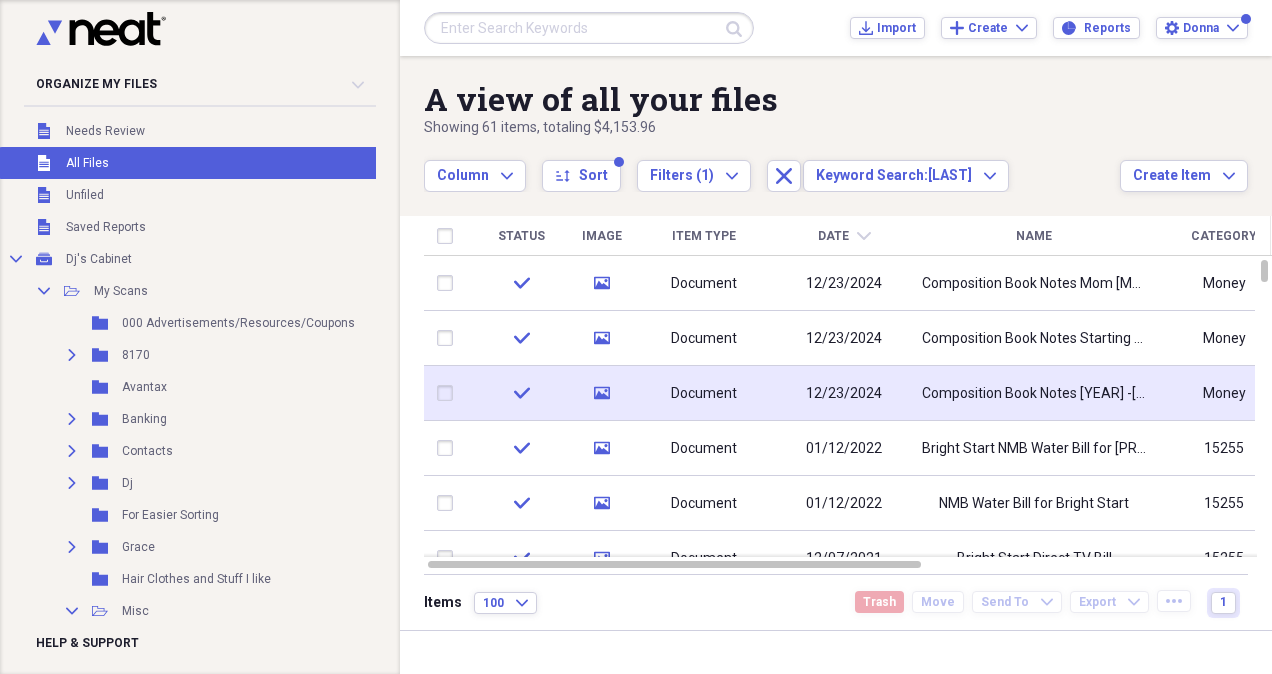 click on "Composition Book Notes [YEAR] -[YEAR]" at bounding box center [1034, 393] 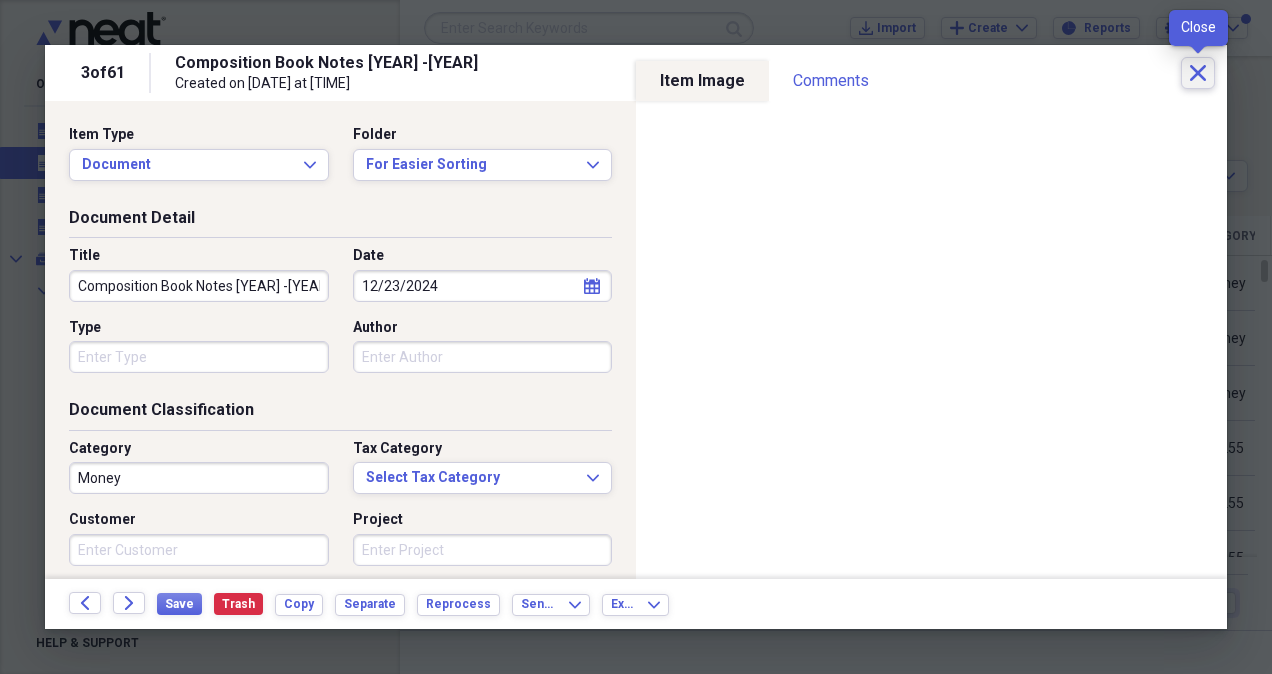click on "Close" 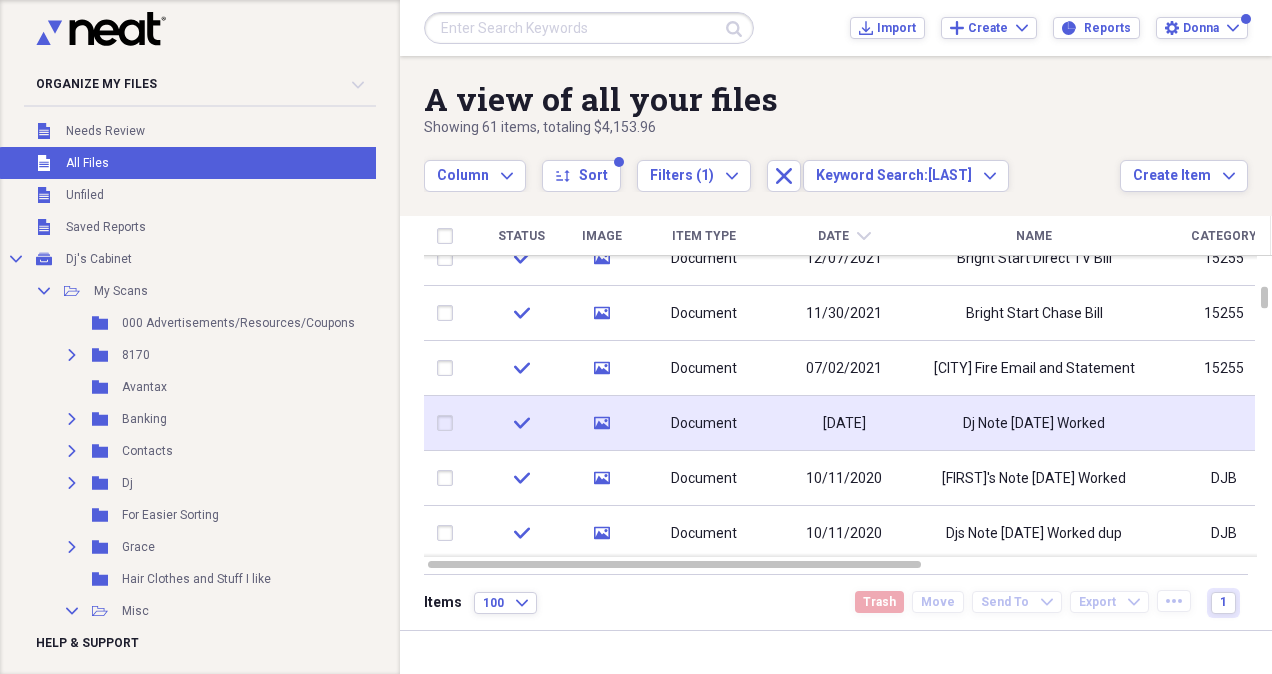 click on "Dj Note [DATE] Worked" at bounding box center (1034, 424) 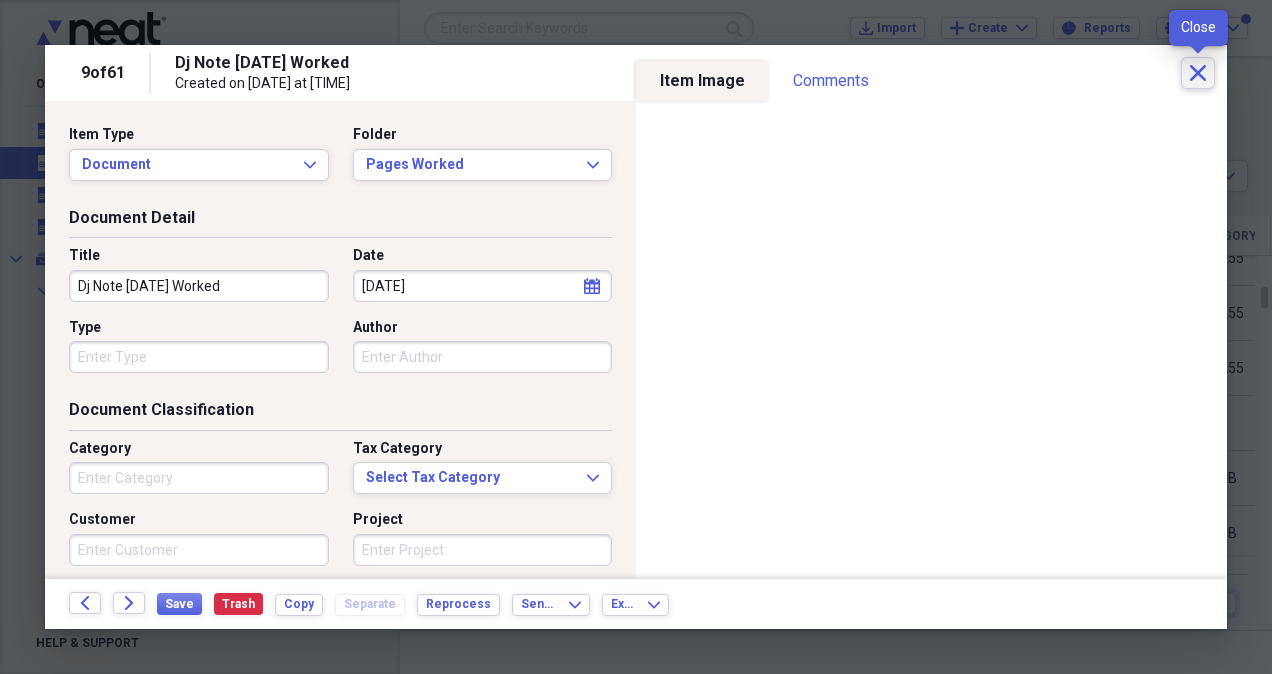 click on "Close" 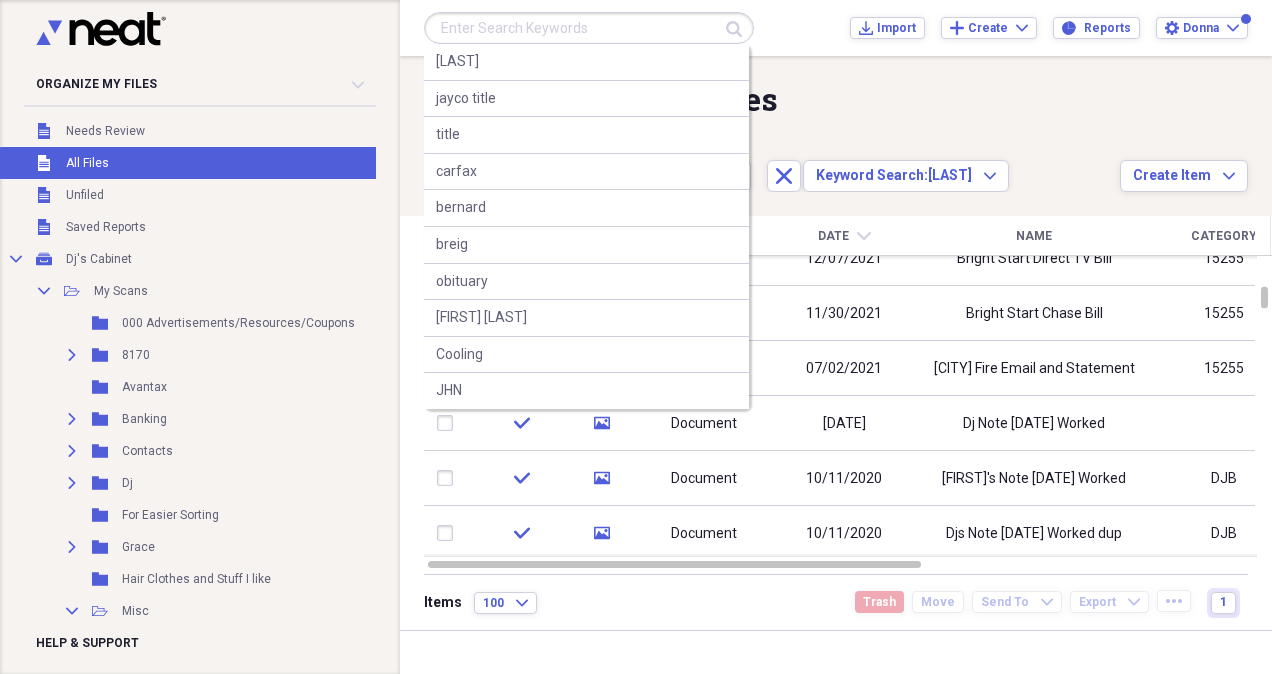 click at bounding box center (589, 28) 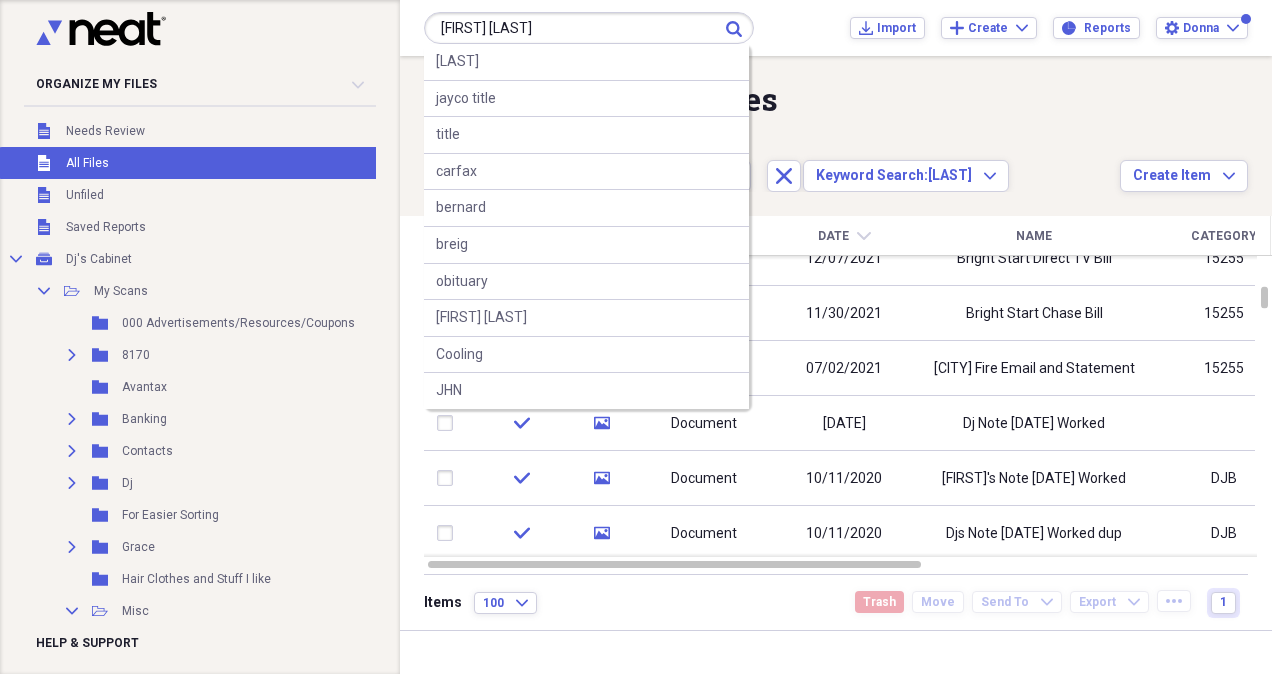 type on "[FIRST] [LAST]" 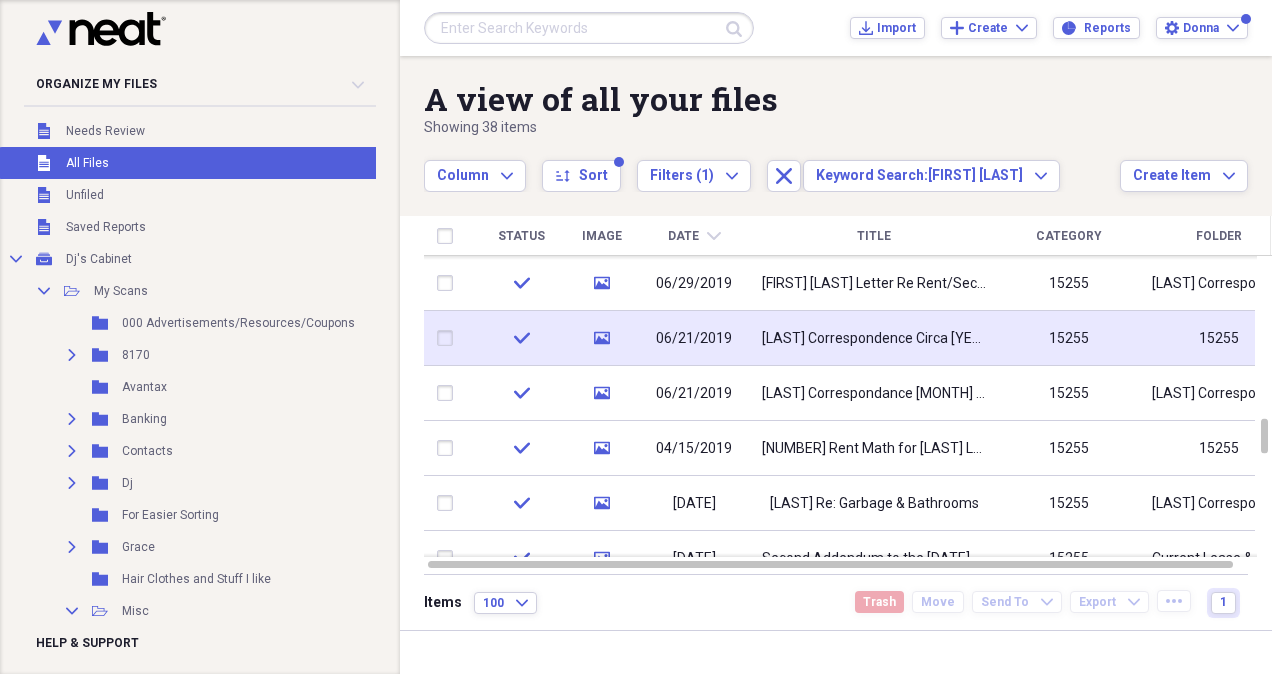 click on "[LAST] Correspondence Circa [YEAR]-[YEAR]" at bounding box center (874, 339) 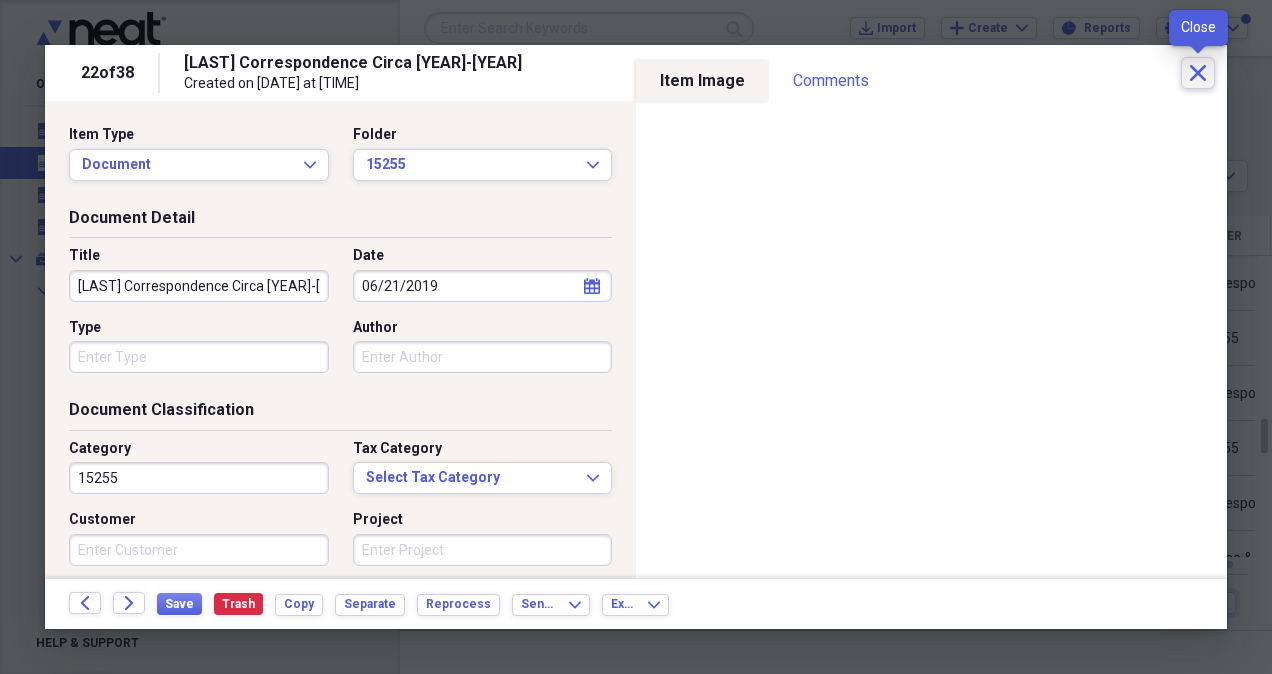 click on "Close" at bounding box center [1198, 73] 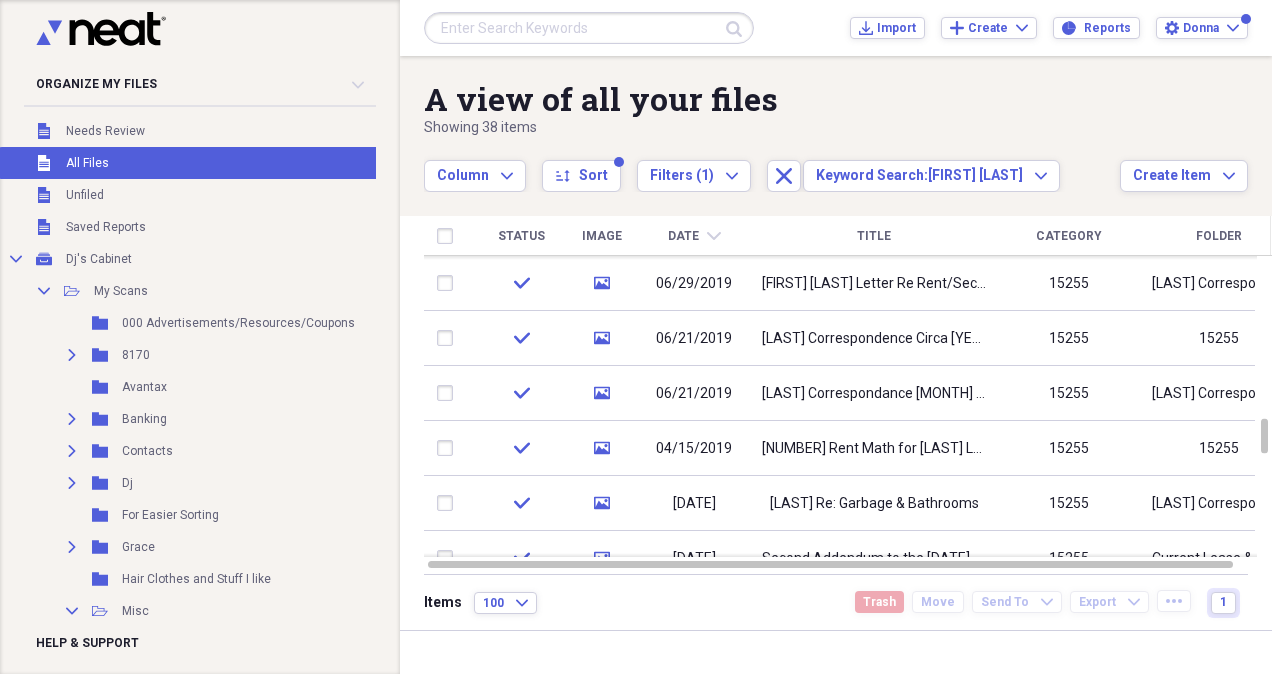 click at bounding box center [589, 28] 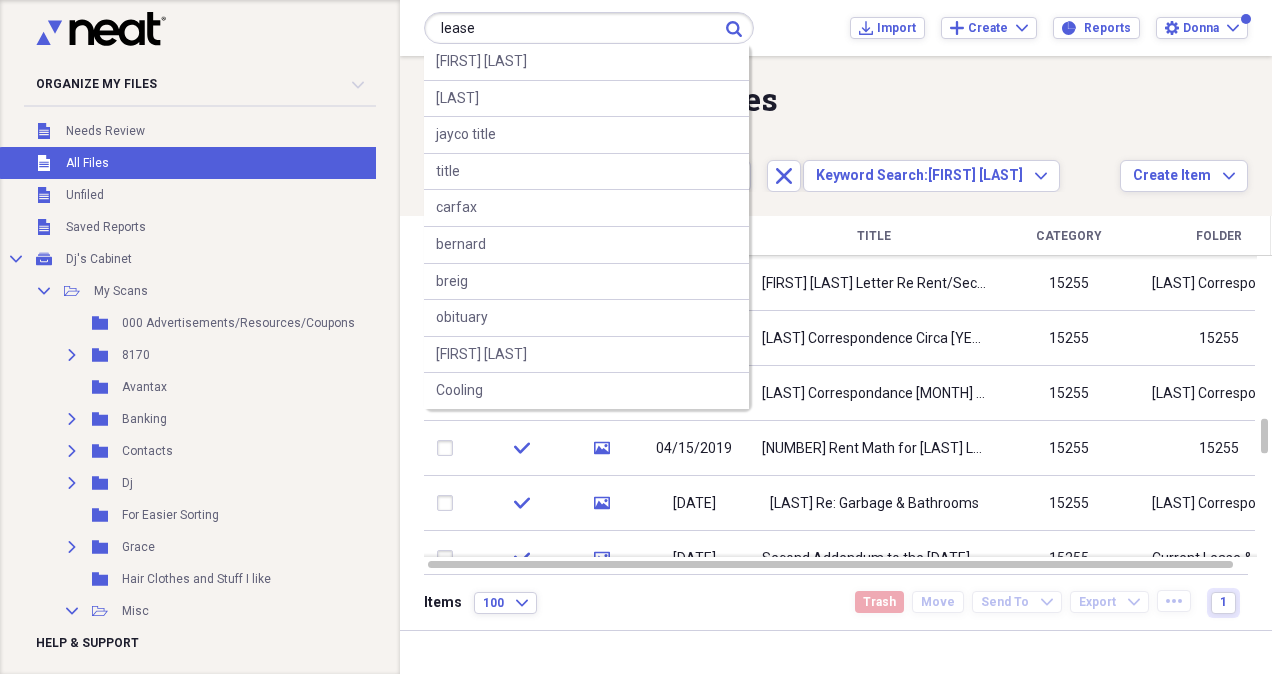 type on "lease" 